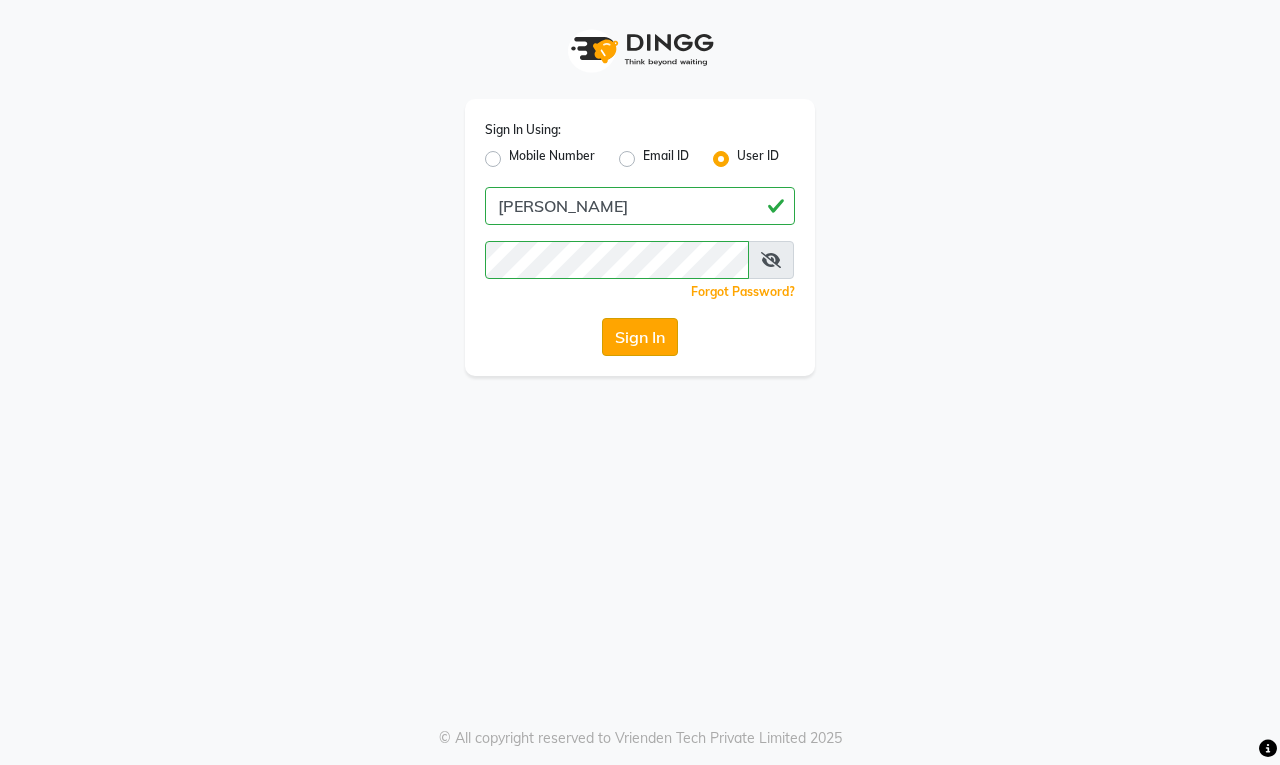 scroll, scrollTop: 0, scrollLeft: 0, axis: both 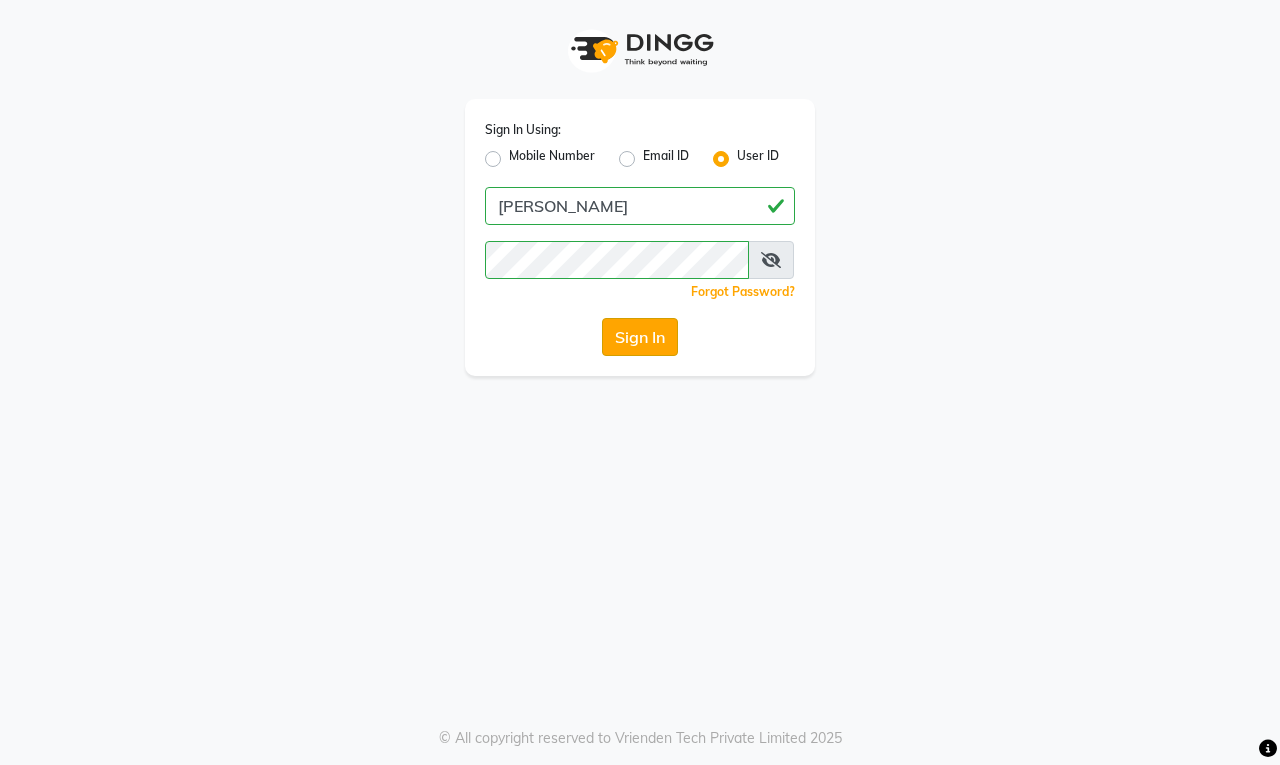 click on "Sign In" 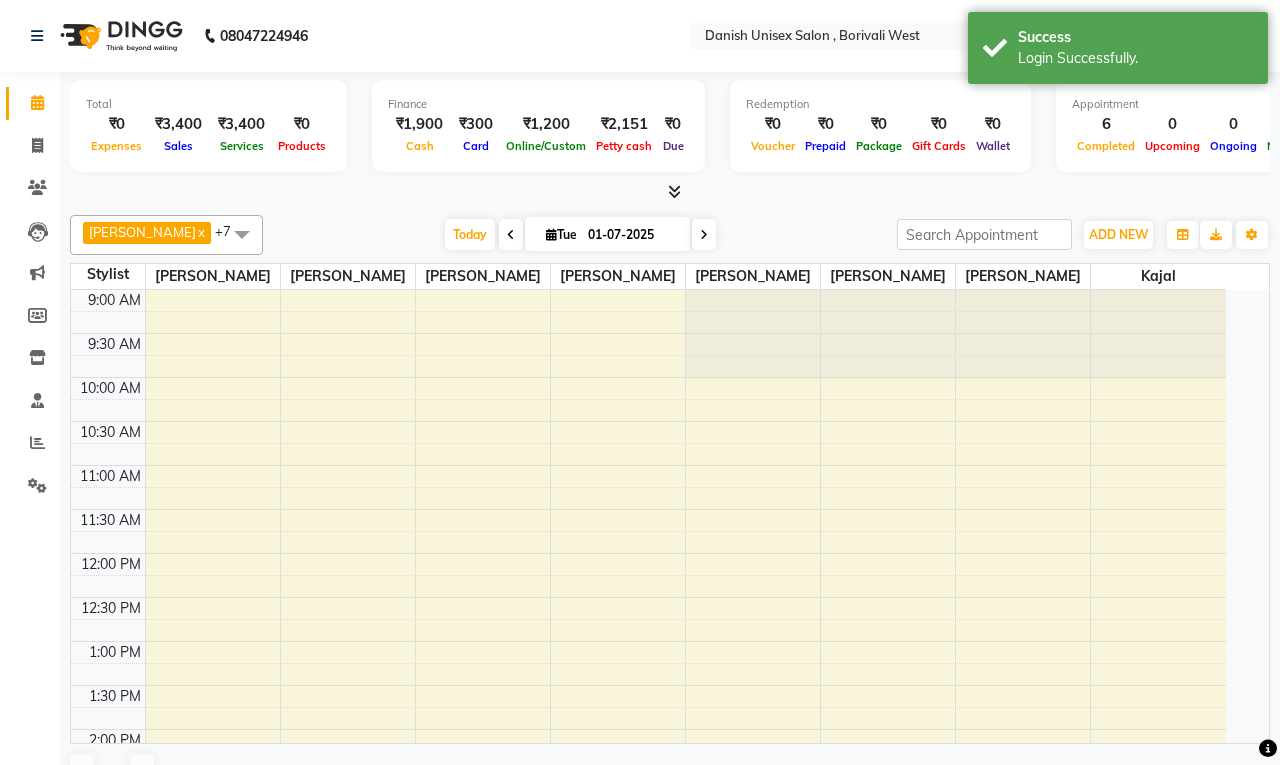 select on "en" 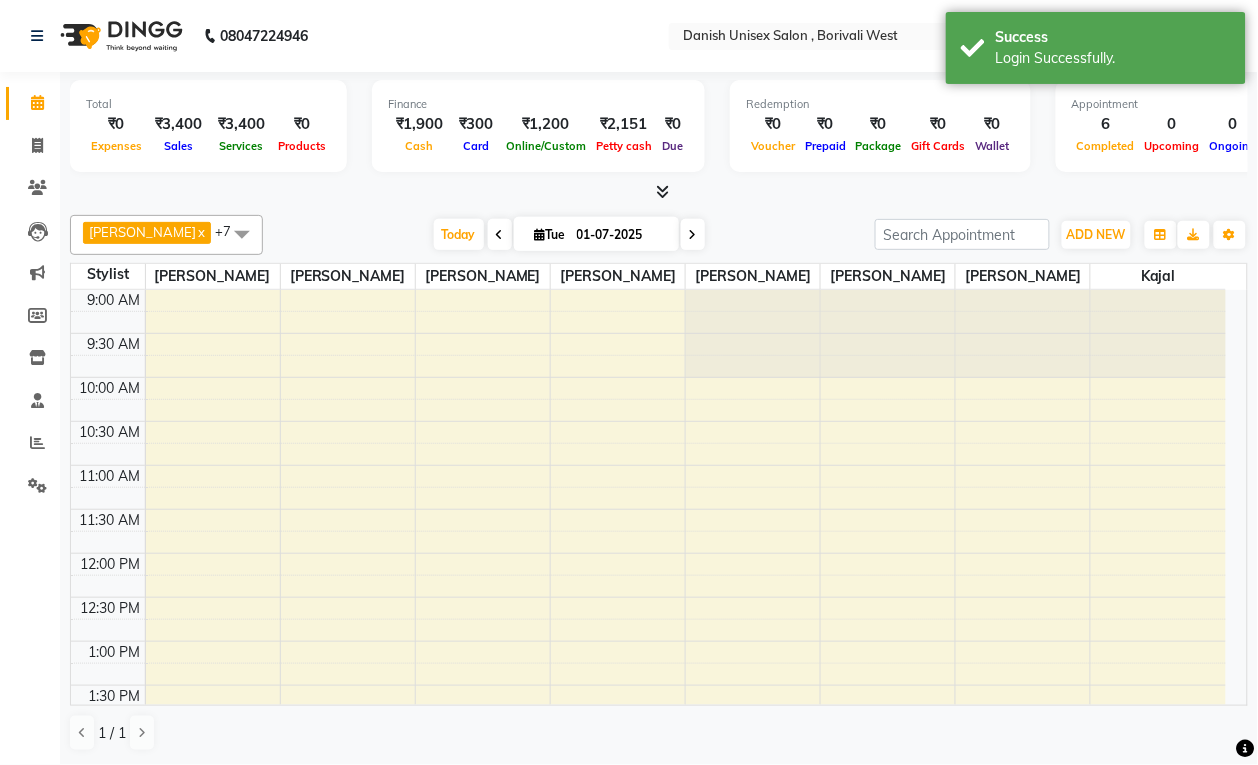 scroll, scrollTop: 0, scrollLeft: 0, axis: both 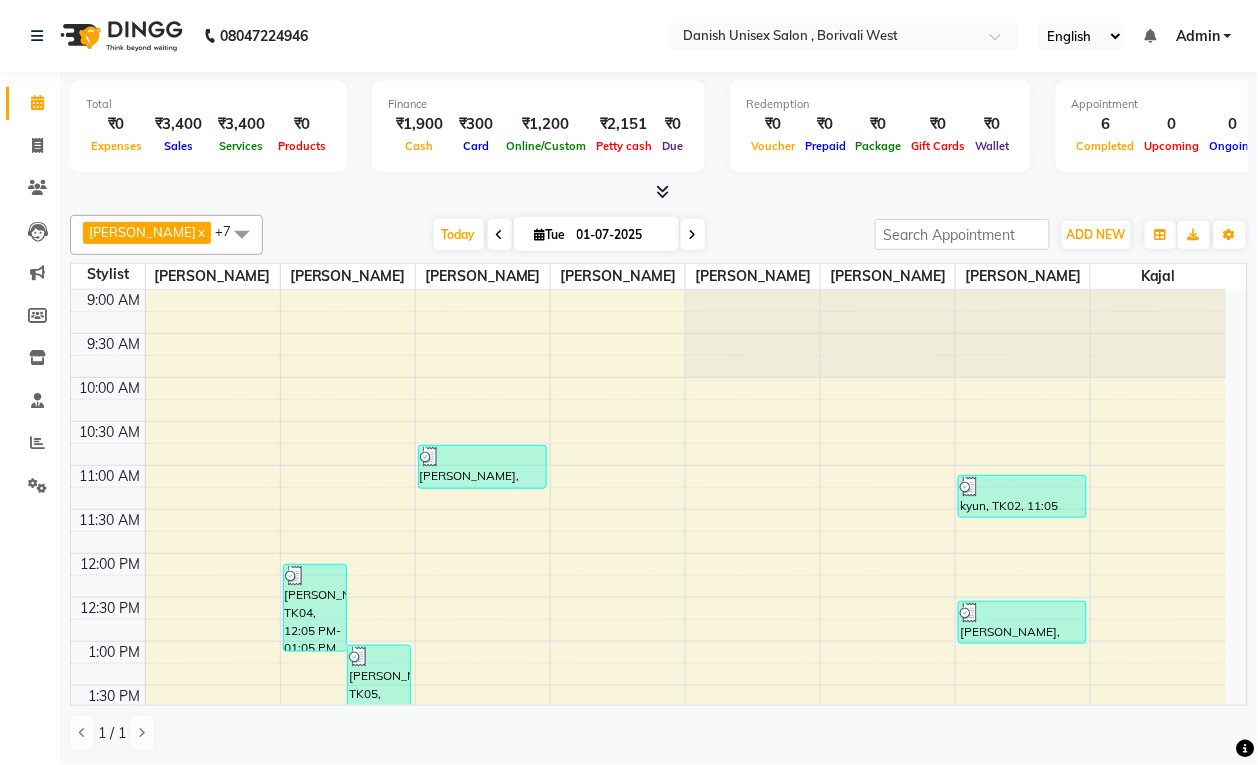 click on "[PERSON_NAME]  x [PERSON_NAME]  x [PERSON_NAME]  x [PERSON_NAME]  x [PERSON_NAME]  x kajal  x [PERSON_NAME]  x [PERSON_NAME]  x +7 Select All [PERSON_NAME] [PERSON_NAME] [PERSON_NAME] [PERSON_NAME] kajal [PERSON_NAME] [PERSON_NAME] [PERSON_NAME] [PERSON_NAME] [PERSON_NAME] [PERSON_NAME] [PERSON_NAME] [DATE]  [DATE] Toggle Dropdown Add Appointment Add Invoice Add Expense Add Attendance Add Client Add Transaction Toggle Dropdown Add Appointment Add Invoice Add Expense Add Attendance Add Client ADD NEW Toggle Dropdown Add Appointment Add Invoice Add Expense Add Attendance Add Client Add Transaction [PERSON_NAME]  x [PERSON_NAME]  x [PERSON_NAME]  x [PERSON_NAME]  x [PERSON_NAME]  x kajal  x [PERSON_NAME]  x [PERSON_NAME]  x +7 Select All [PERSON_NAME] [PERSON_NAME] [PERSON_NAME] [PERSON_NAME] kajal [PERSON_NAME] [PERSON_NAME] [PERSON_NAME] [PERSON_NAME] [PERSON_NAME] [PERSON_NAME] [PERSON_NAME] Group By  Staff View   Room View  View as Vertical  Vertical - Week View  Horizontal  Horizontal - Week View  List  Toggle Dropdown Manage Tags" 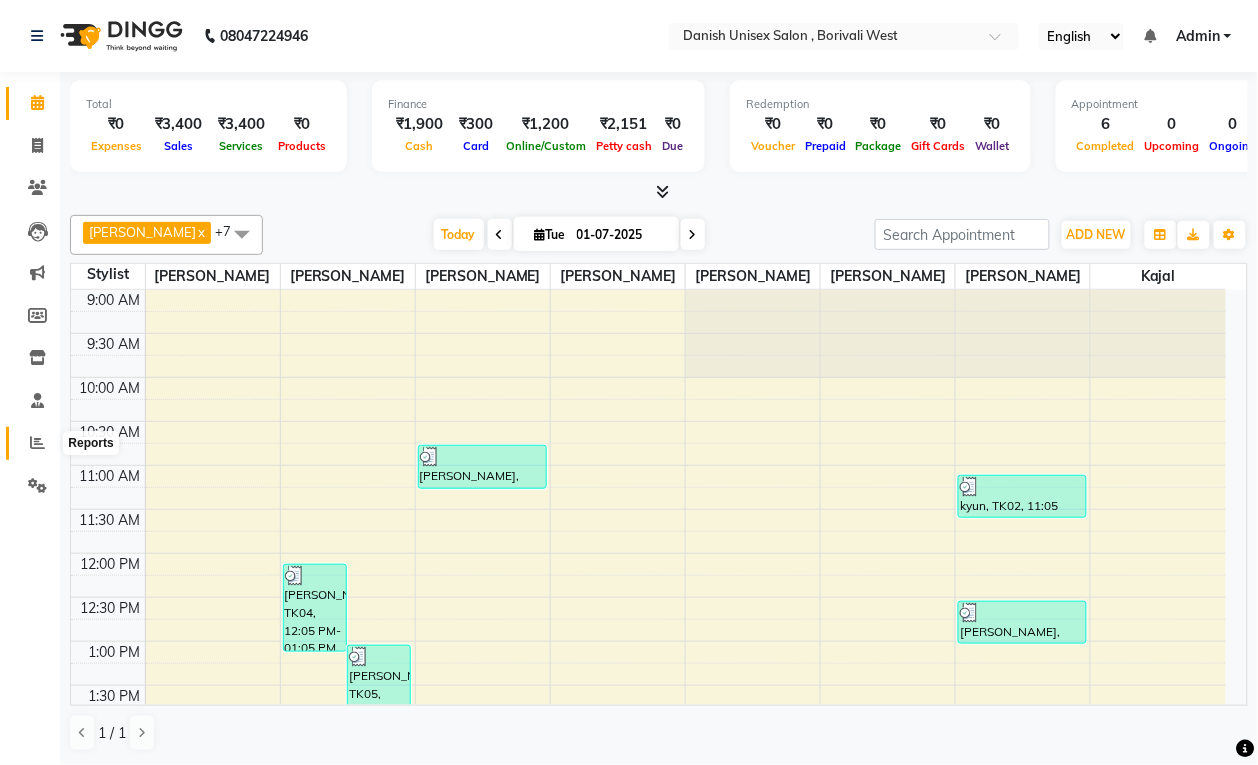 click 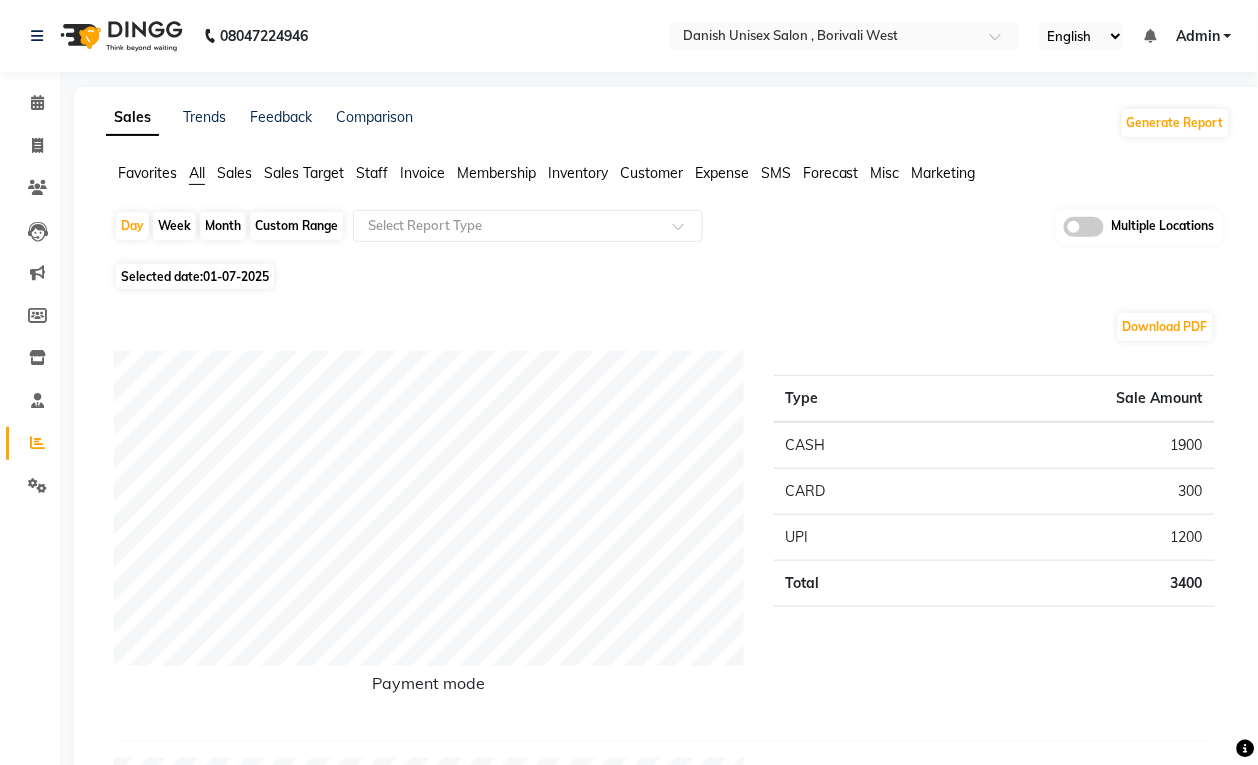 click on "Month" 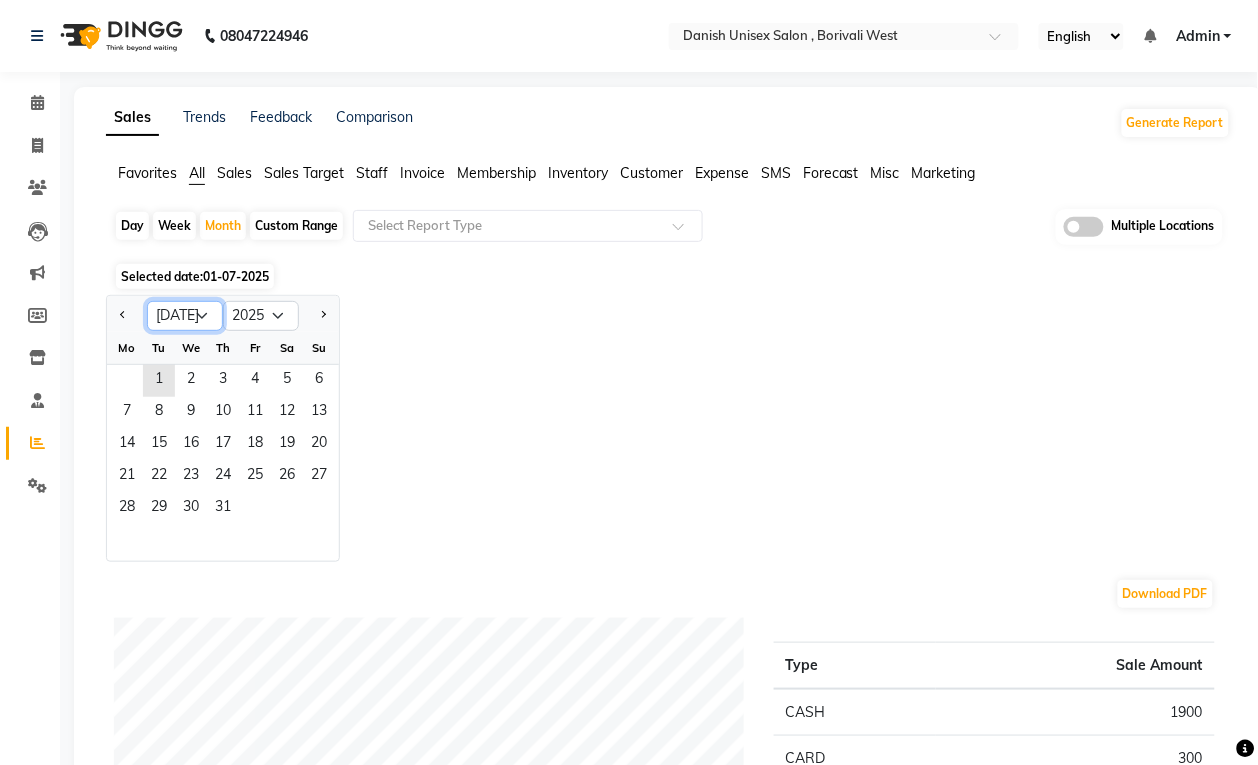 click on "Jan Feb Mar Apr May Jun [DATE] Aug Sep Oct Nov Dec" 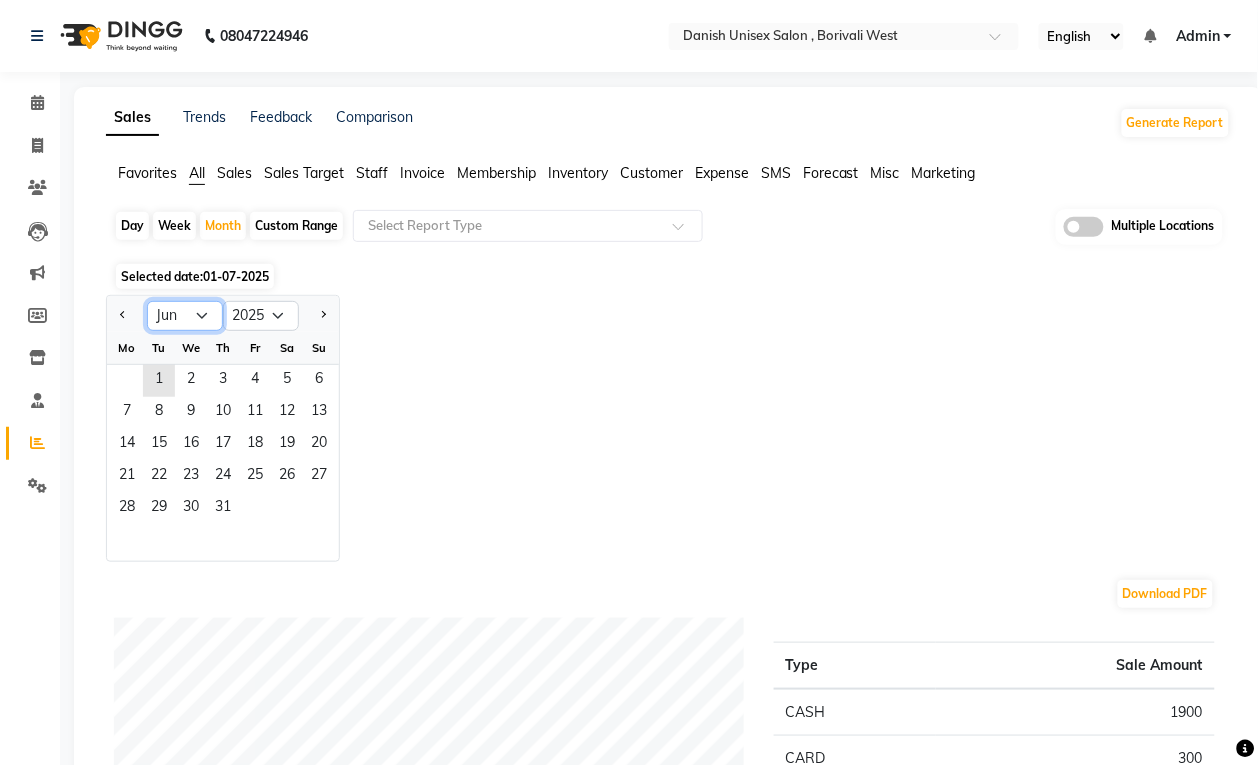 click on "Jan Feb Mar Apr May Jun [DATE] Aug Sep Oct Nov Dec" 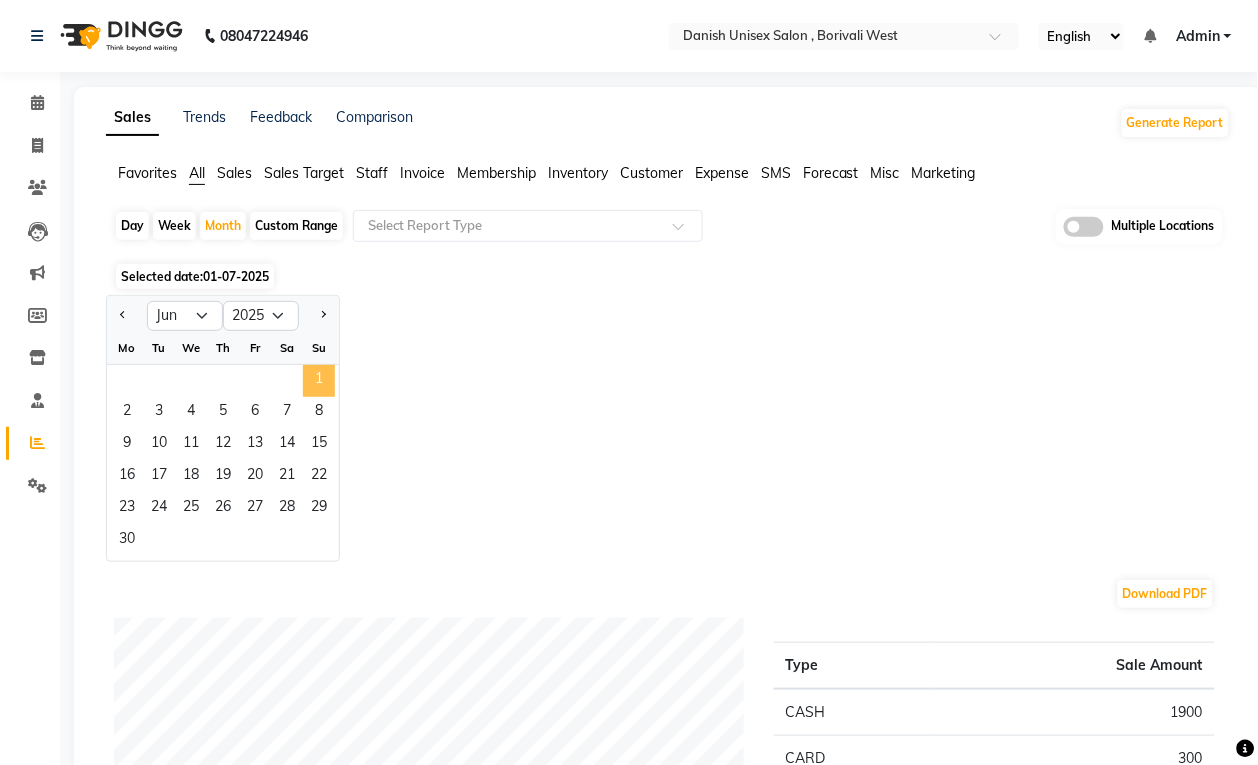 click on "1" 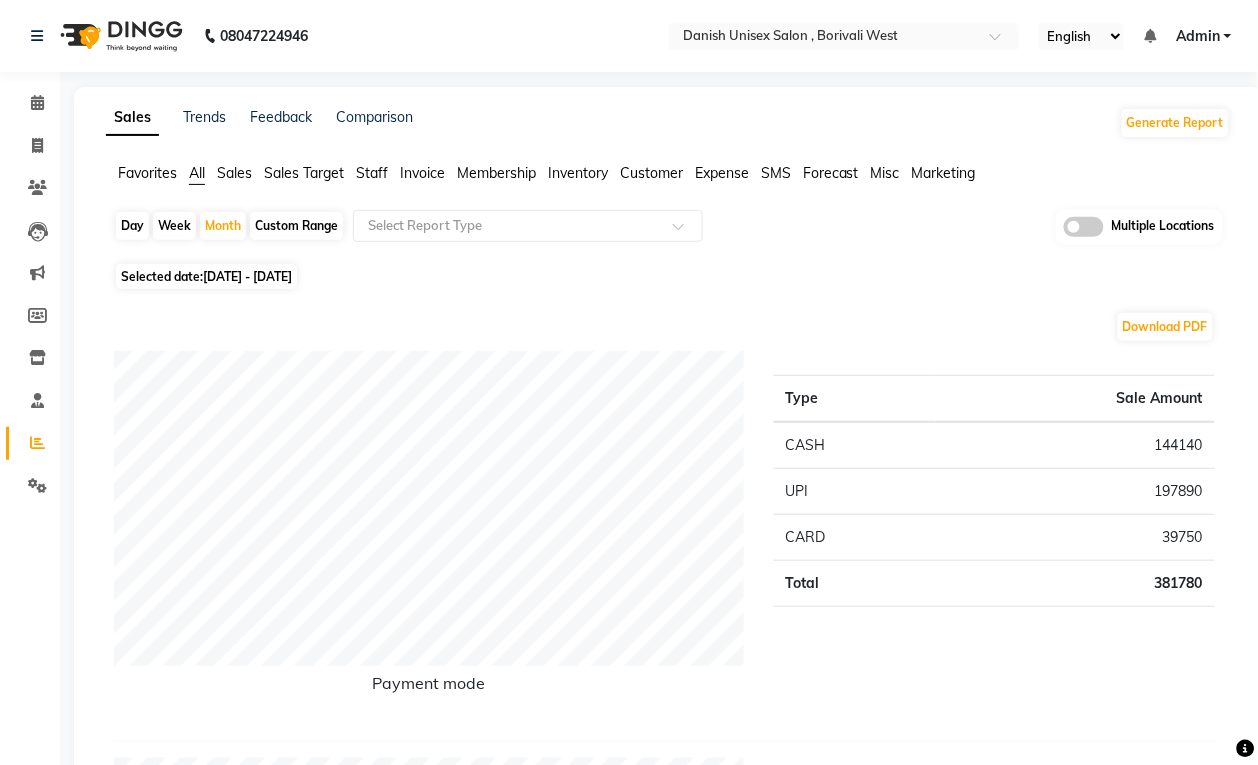 click on "Staff" 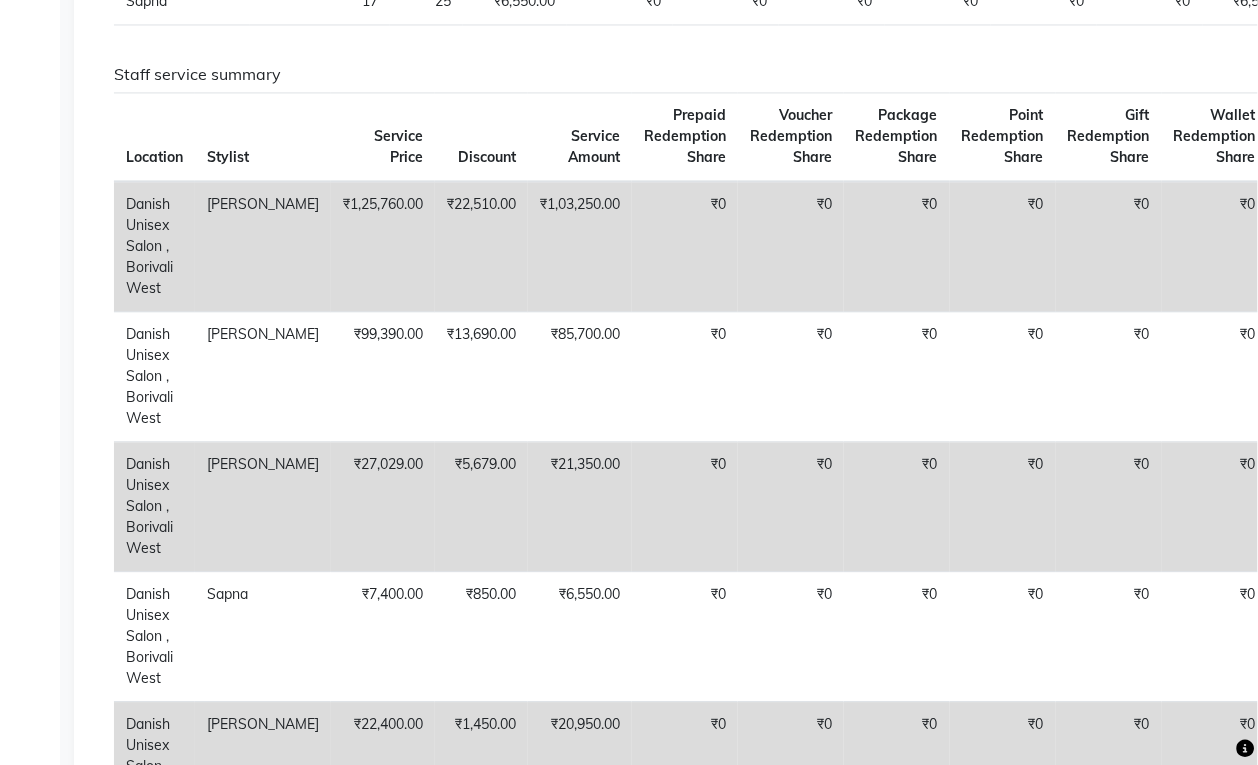 scroll, scrollTop: 0, scrollLeft: 0, axis: both 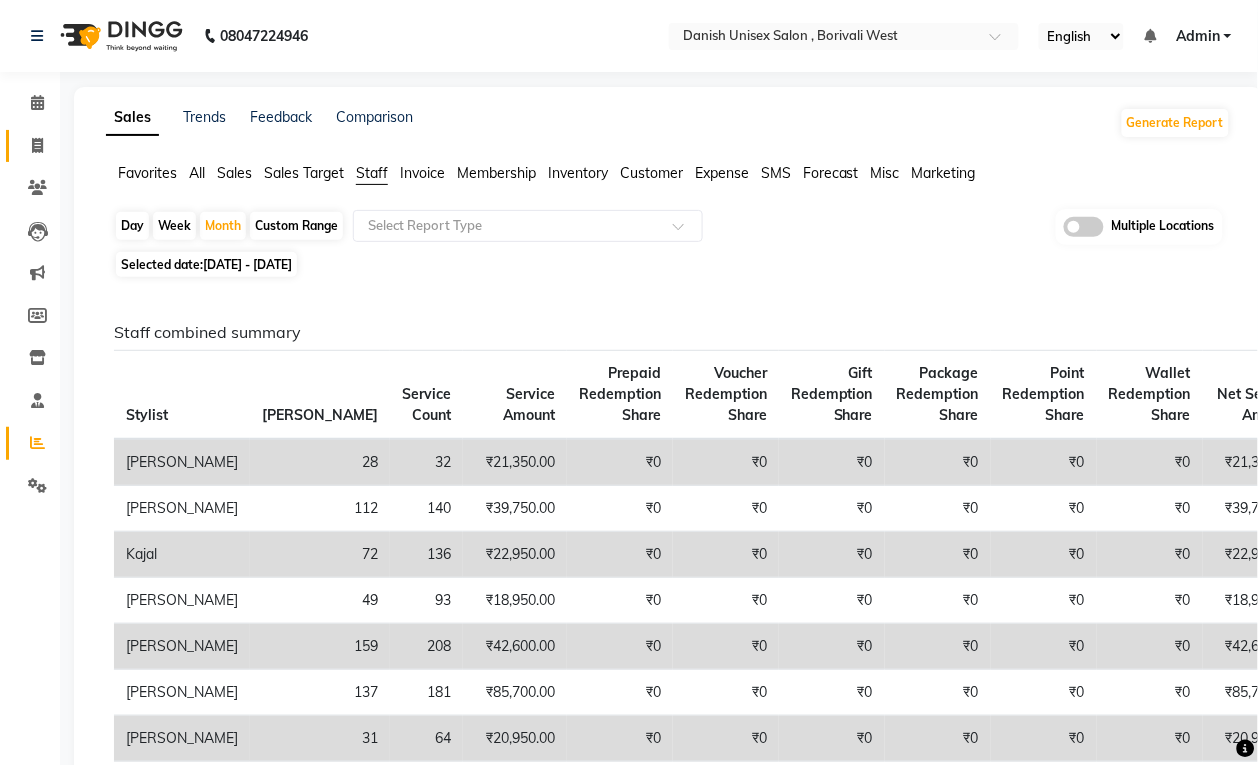 click on "Invoice" 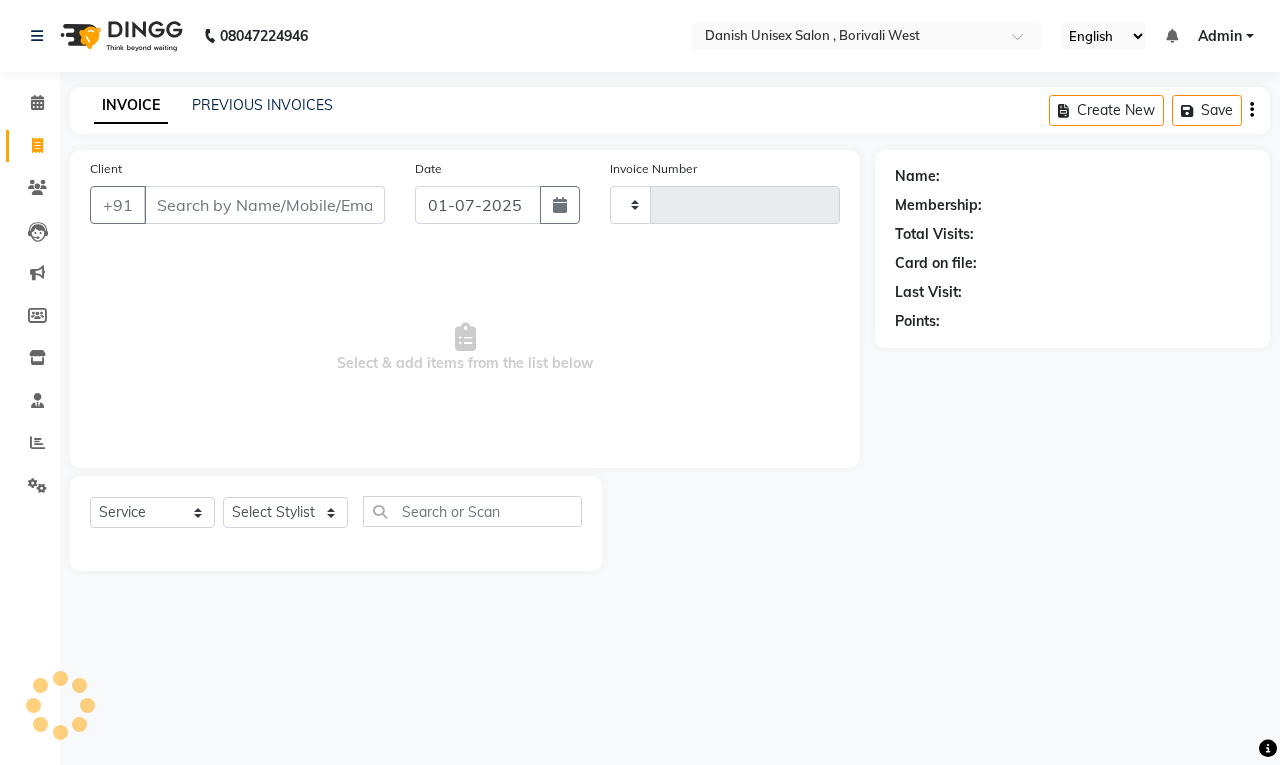 type on "2111" 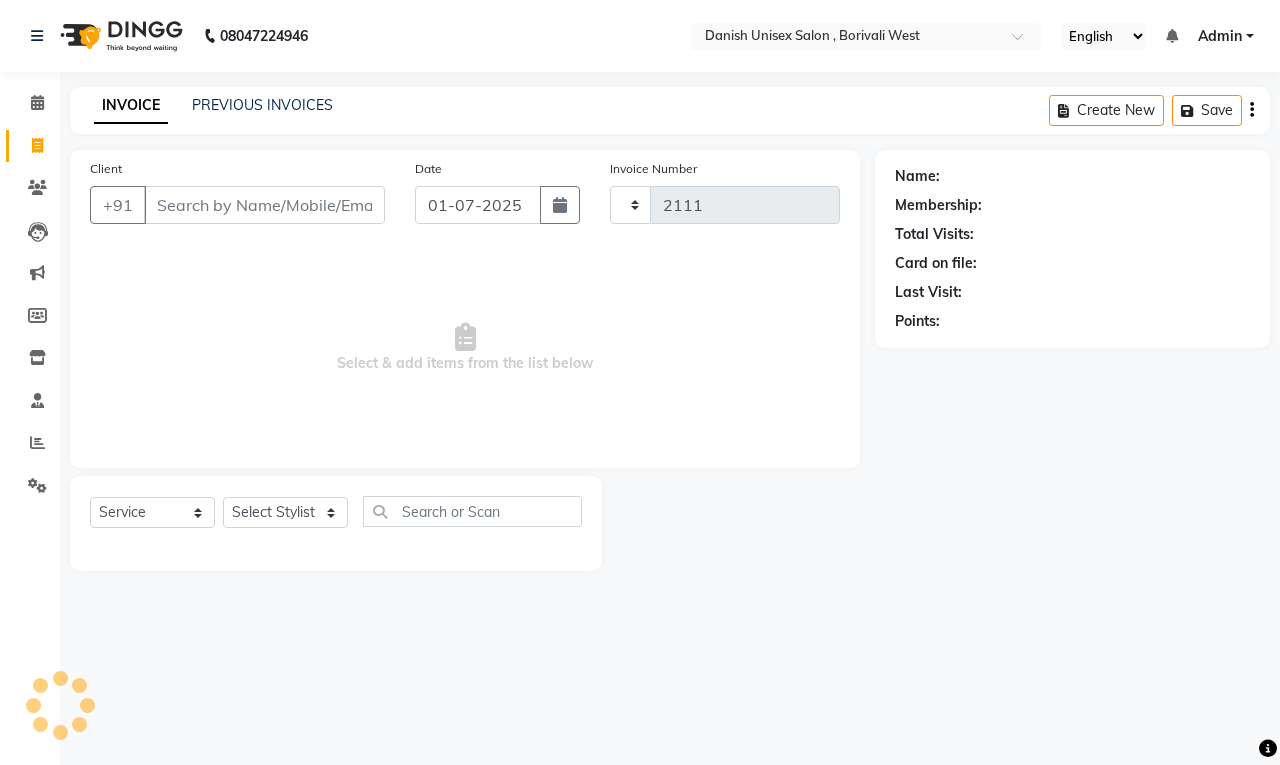 select on "6929" 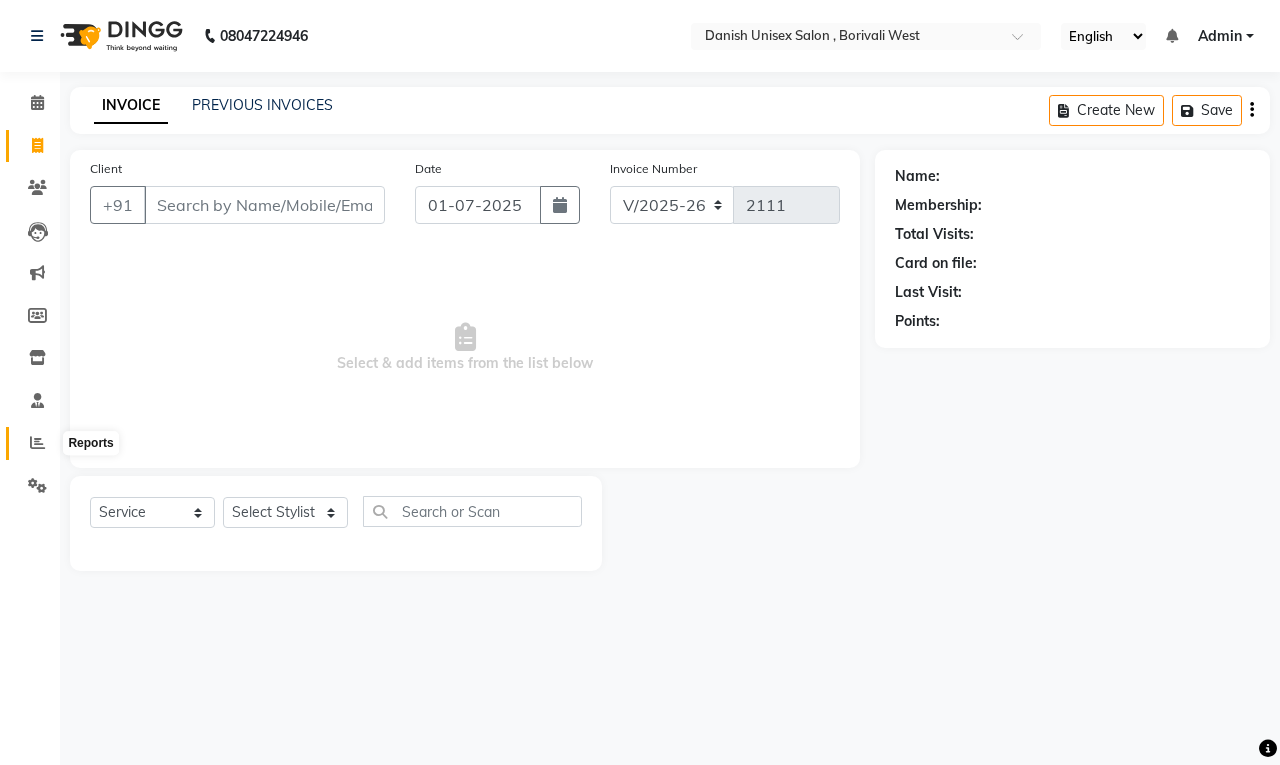 click 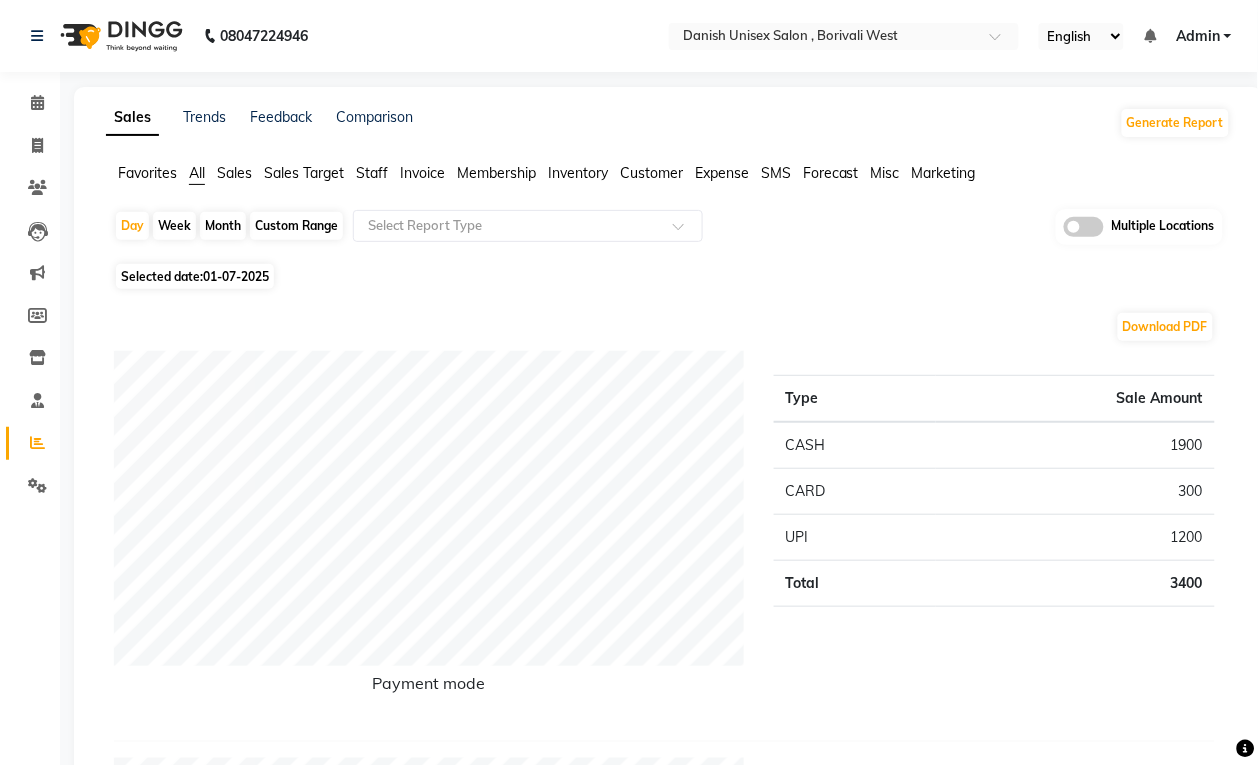 click on "Month" 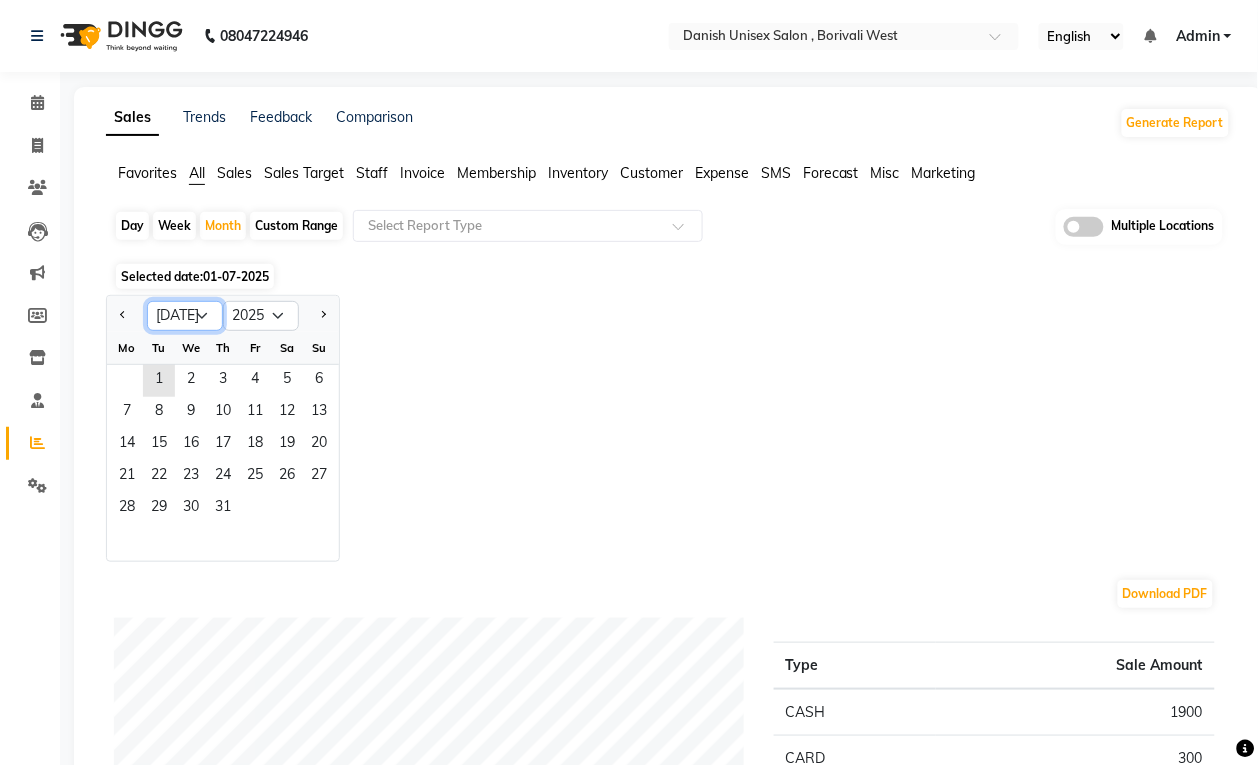 click on "Jan Feb Mar Apr May Jun [DATE] Aug Sep Oct Nov Dec" 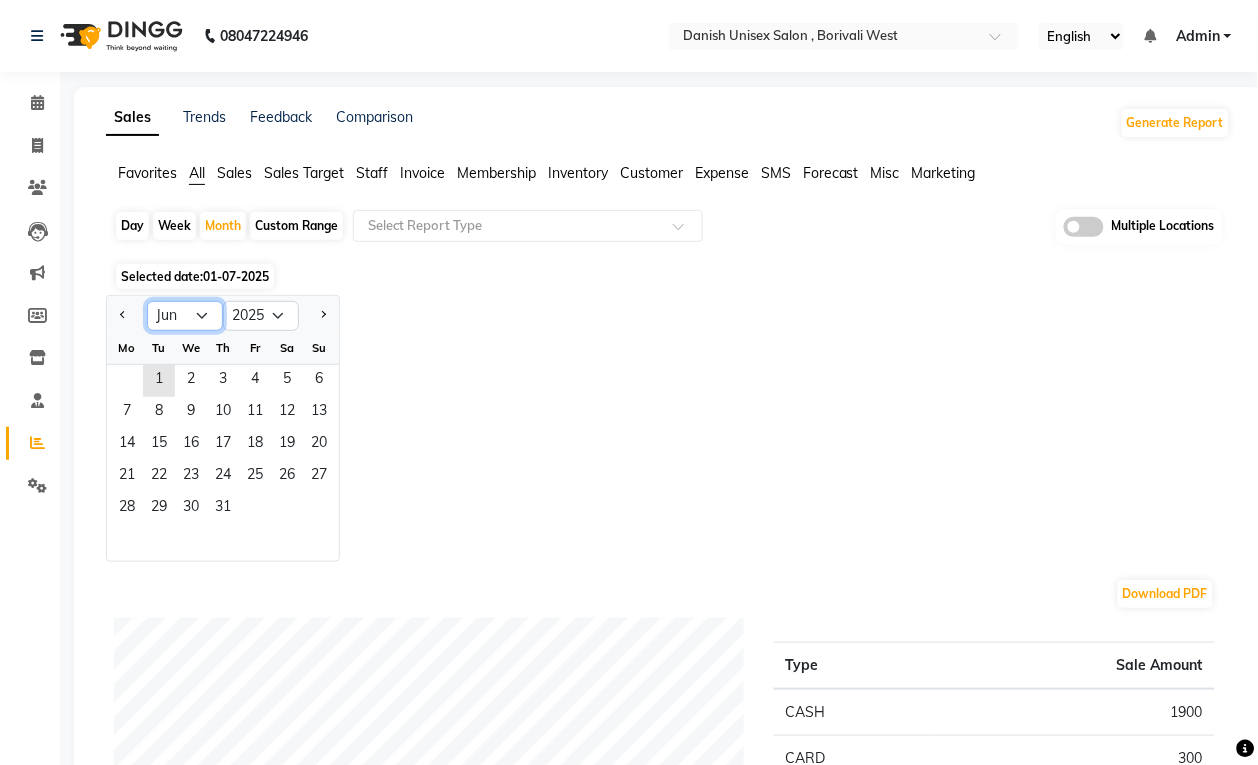 click on "Jan Feb Mar Apr May Jun [DATE] Aug Sep Oct Nov Dec" 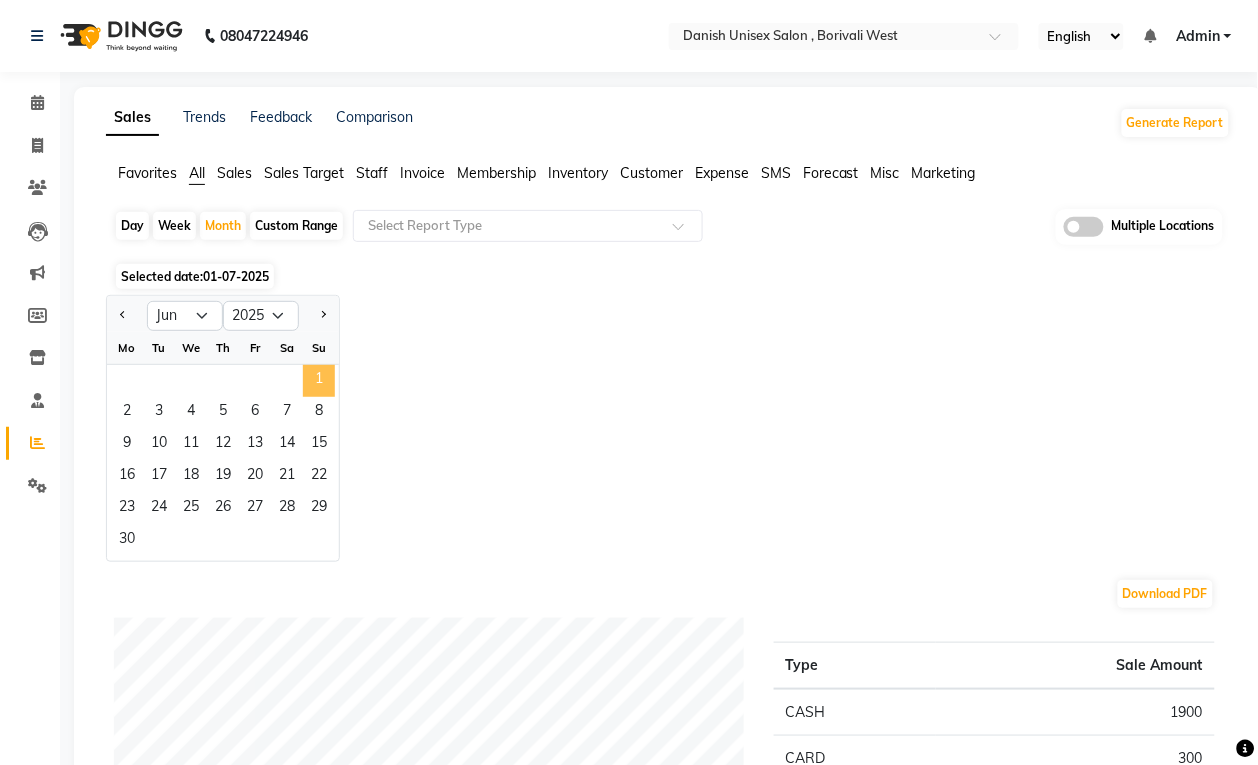 click on "1" 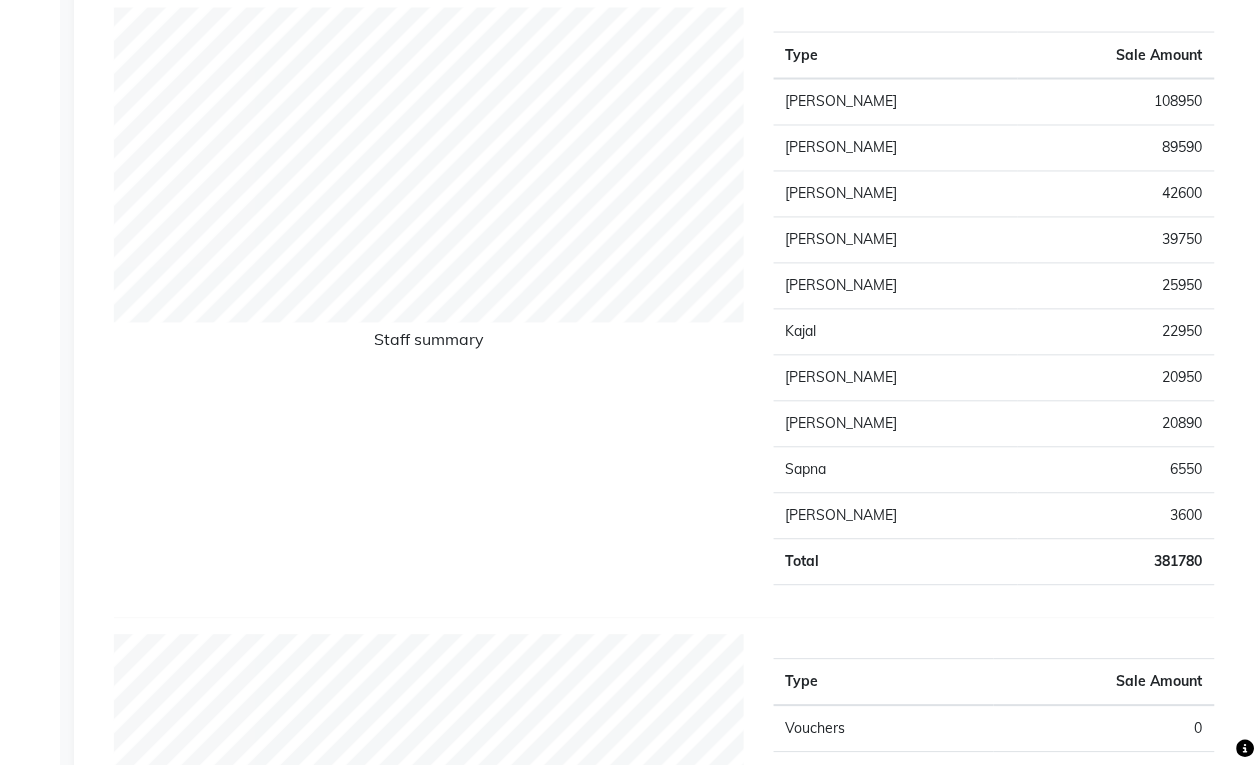 scroll, scrollTop: 0, scrollLeft: 0, axis: both 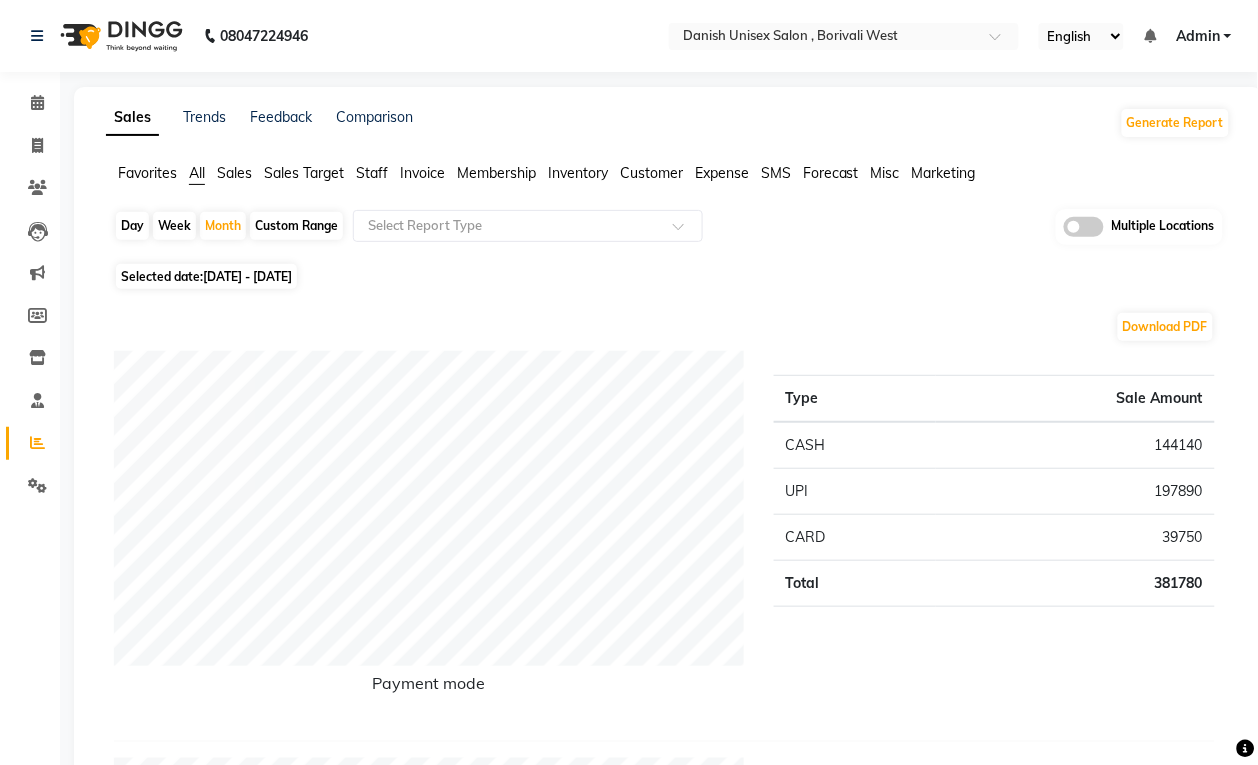 click on "Staff" 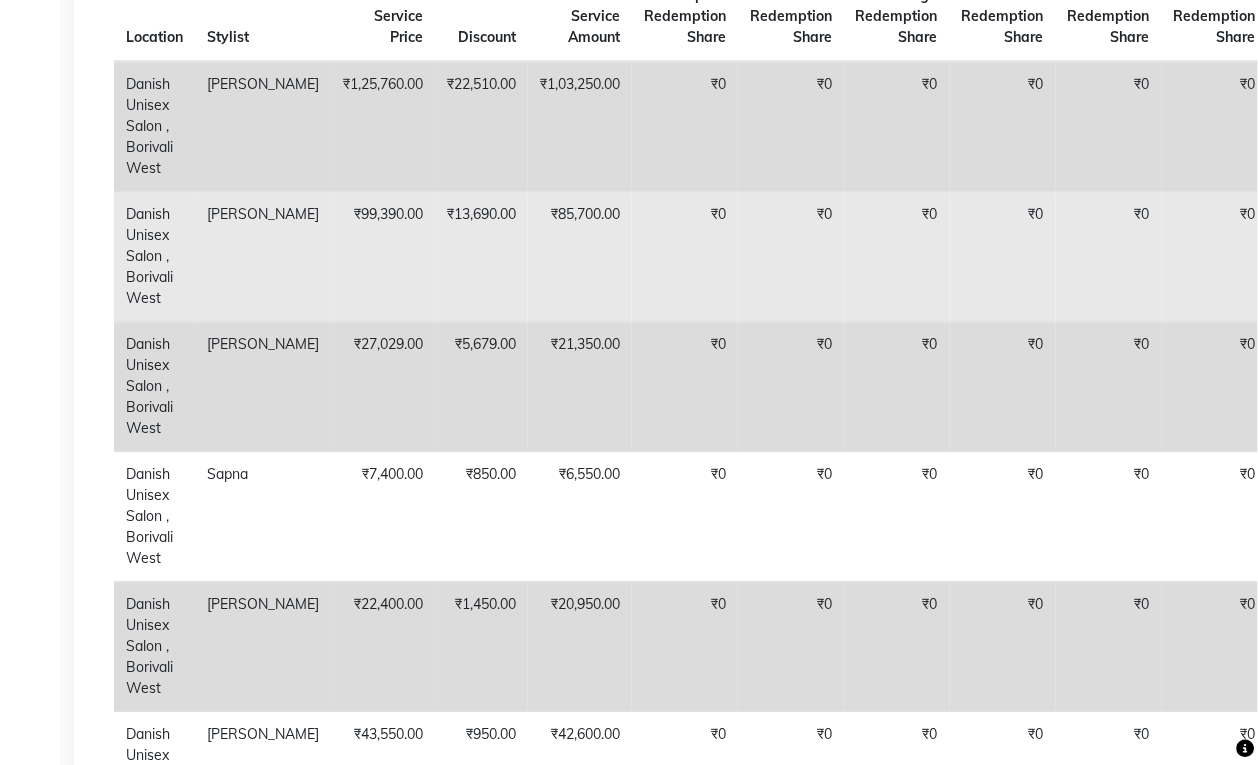 scroll, scrollTop: 1000, scrollLeft: 0, axis: vertical 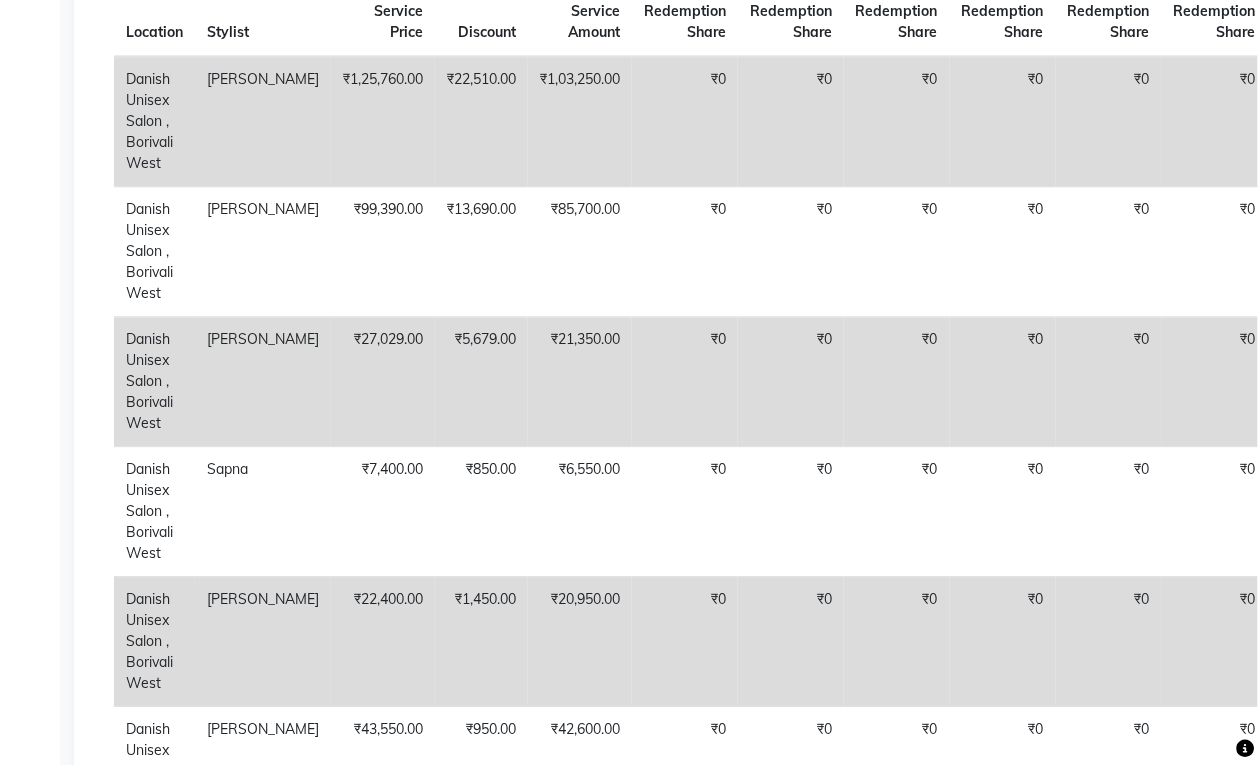 click 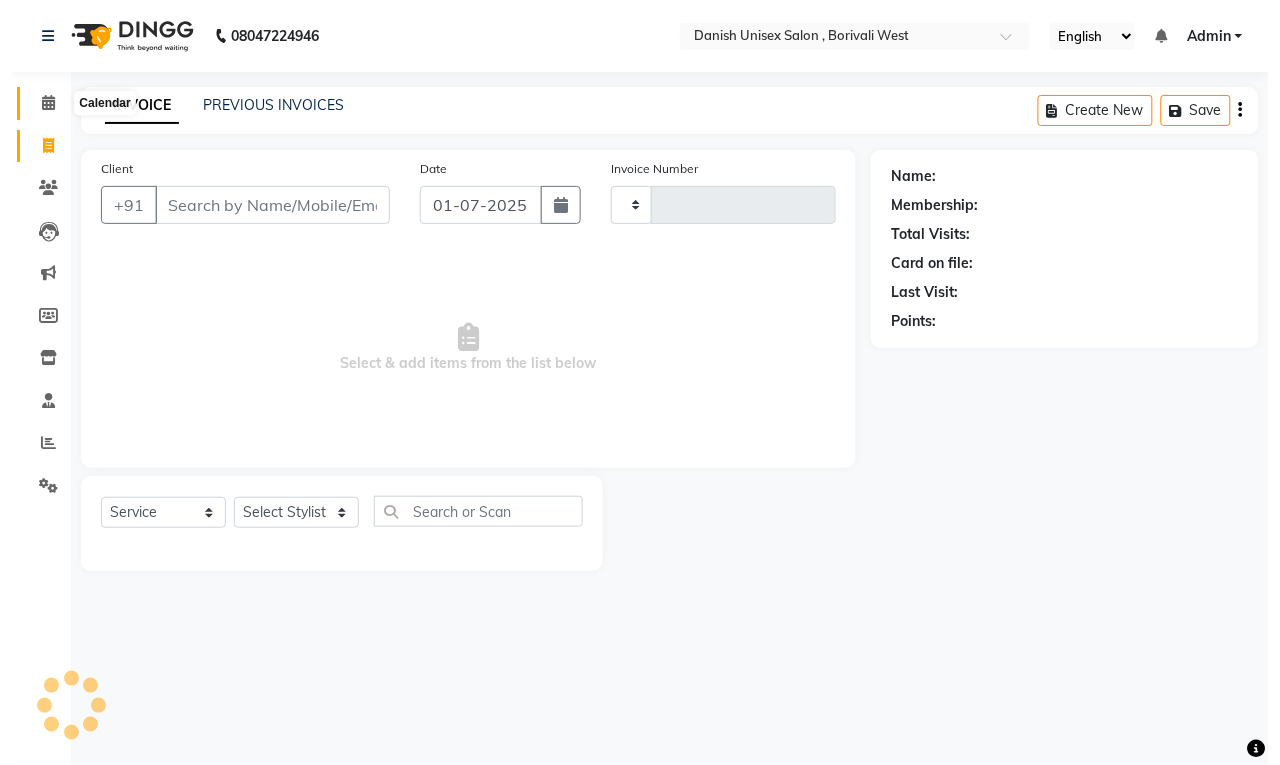 scroll, scrollTop: 0, scrollLeft: 0, axis: both 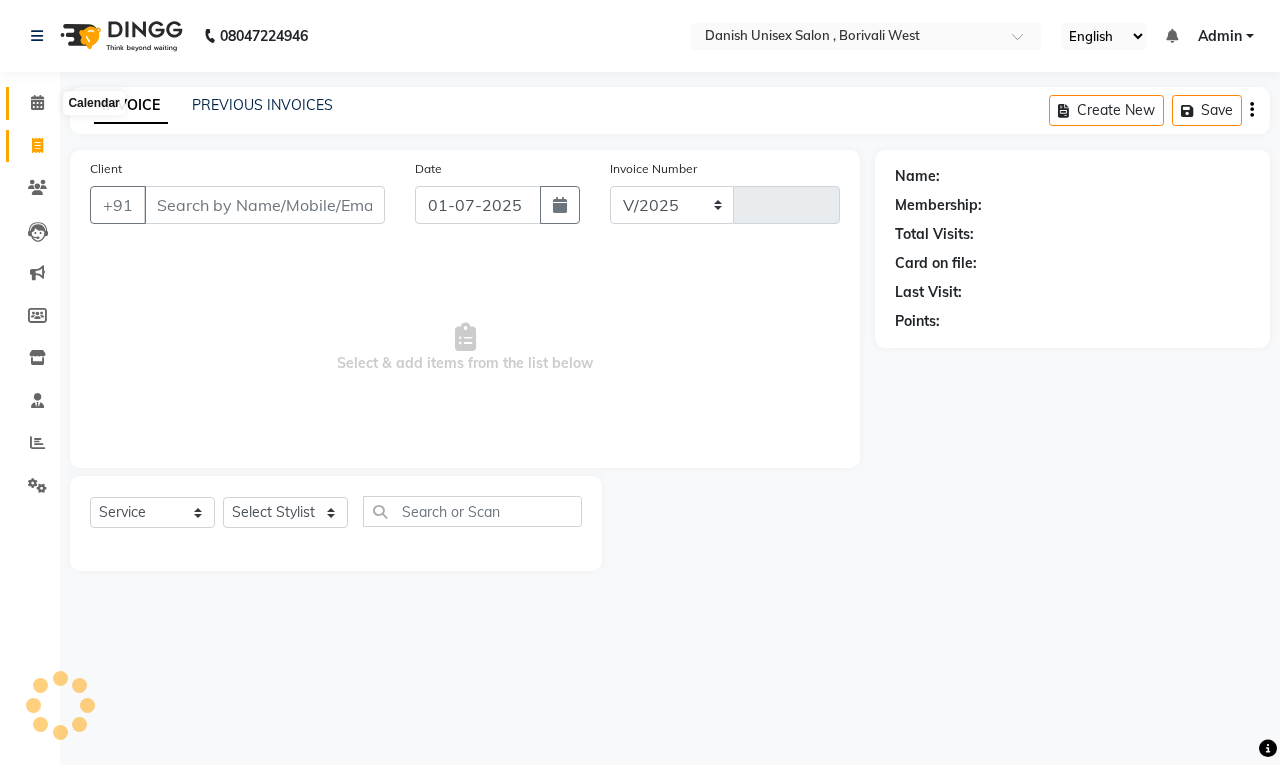 select on "6929" 